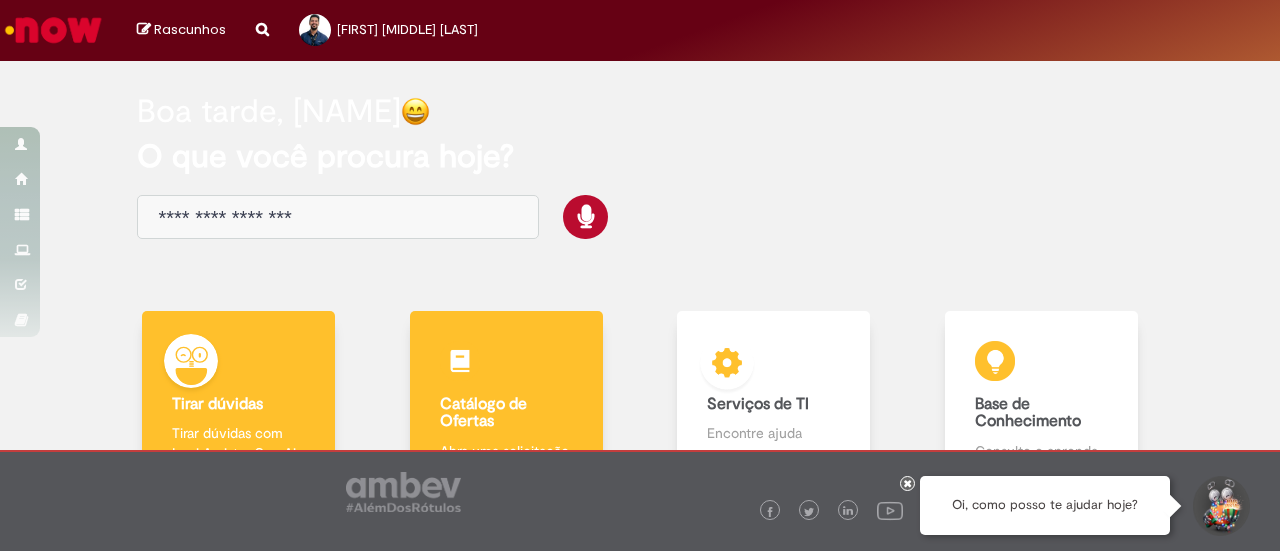 scroll, scrollTop: 0, scrollLeft: 0, axis: both 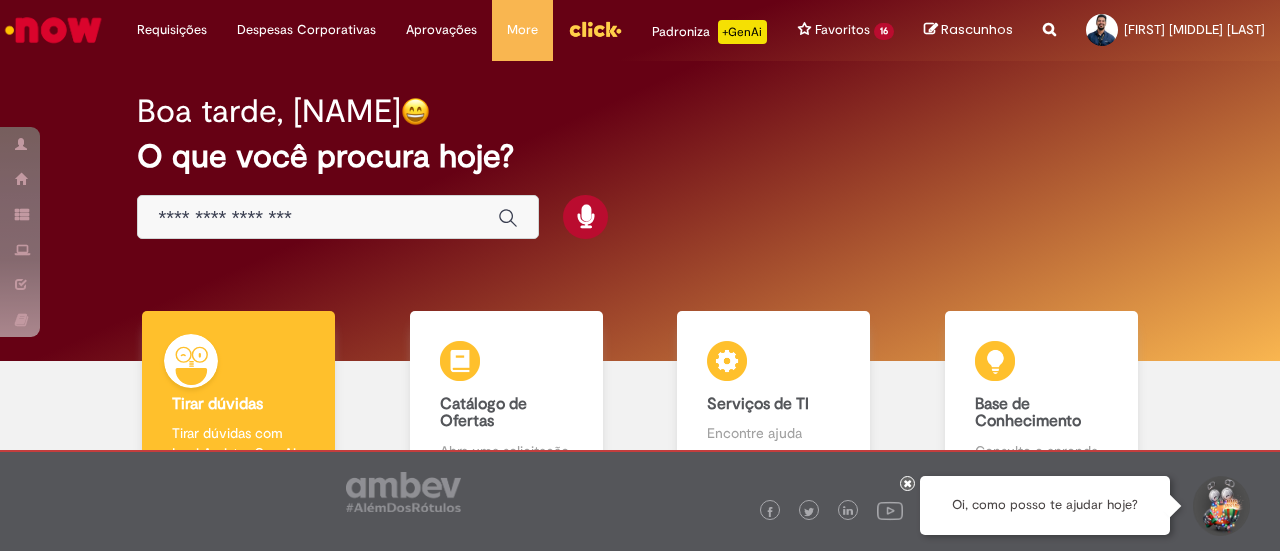 click at bounding box center [908, 483] 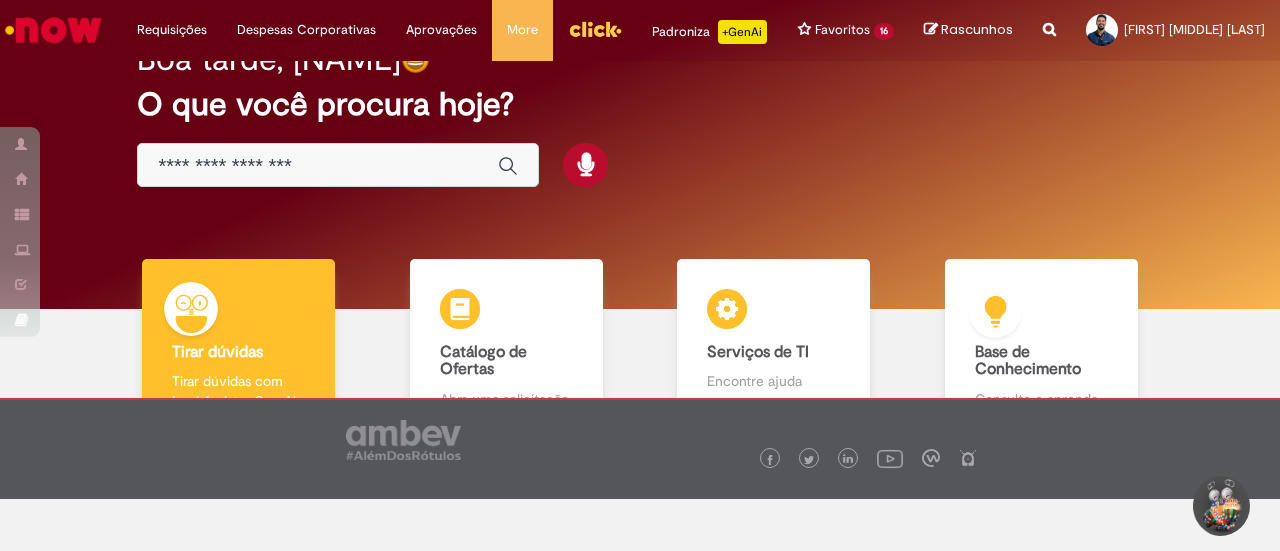 scroll, scrollTop: 0, scrollLeft: 0, axis: both 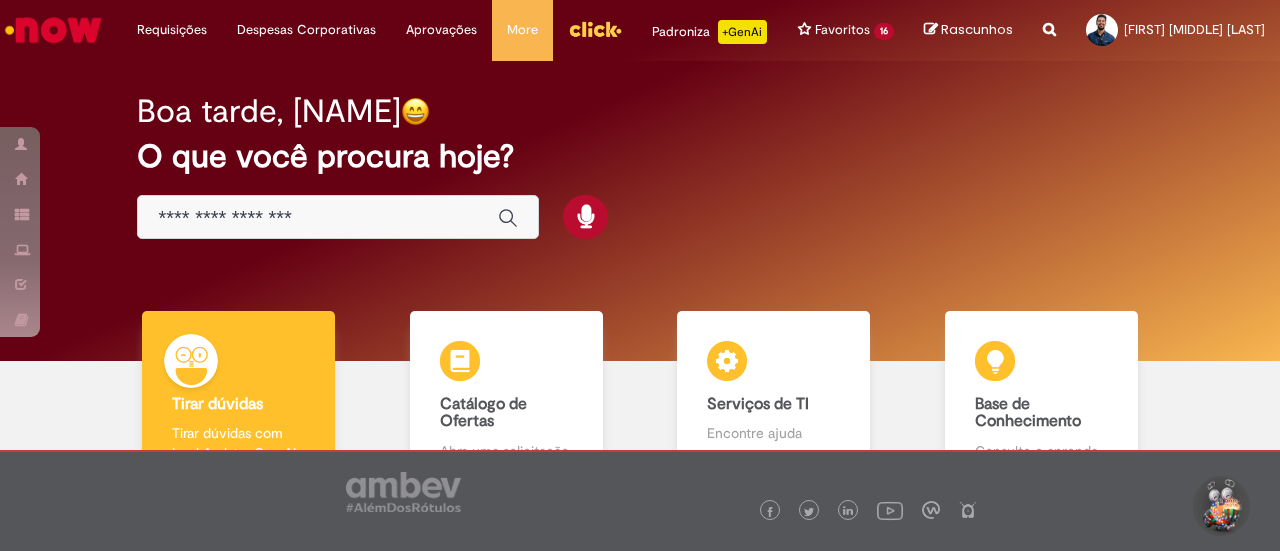 click at bounding box center [318, 218] 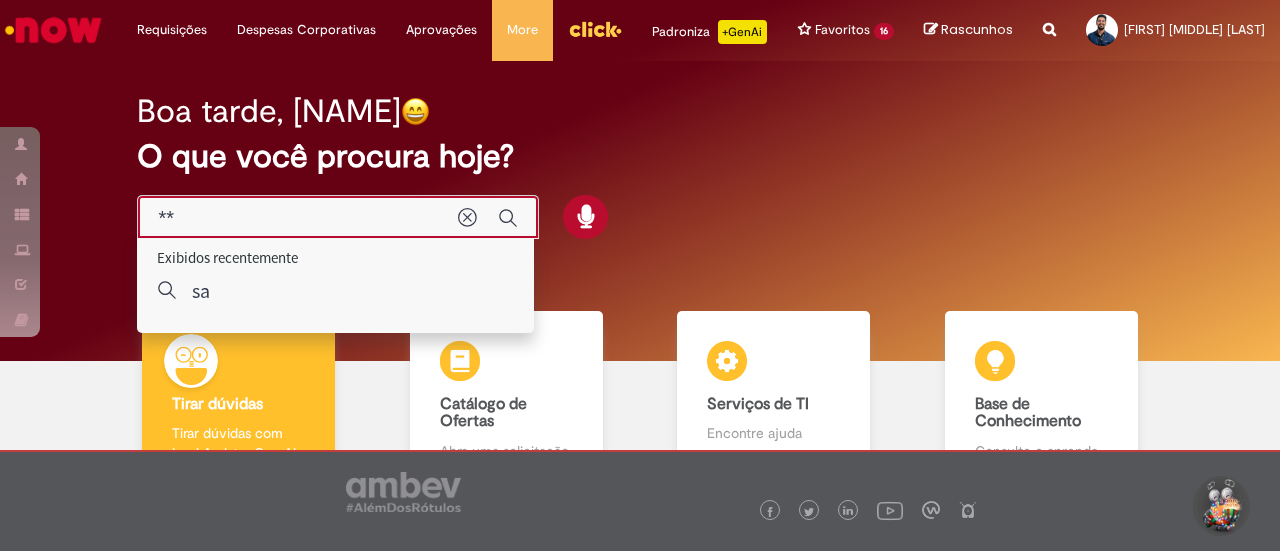 type on "***" 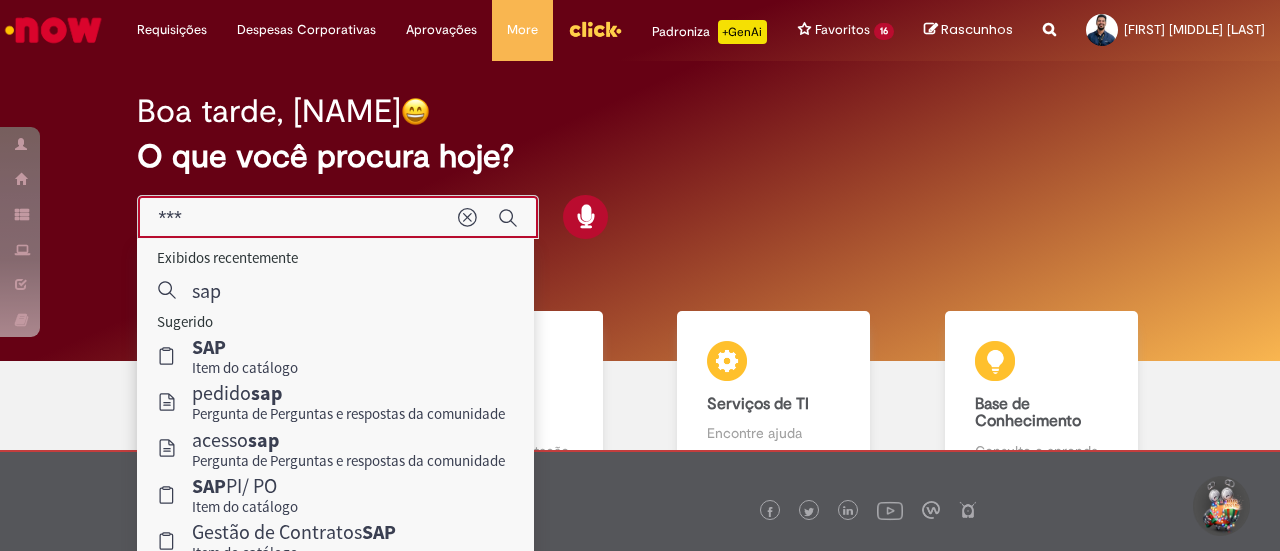 scroll, scrollTop: 100, scrollLeft: 0, axis: vertical 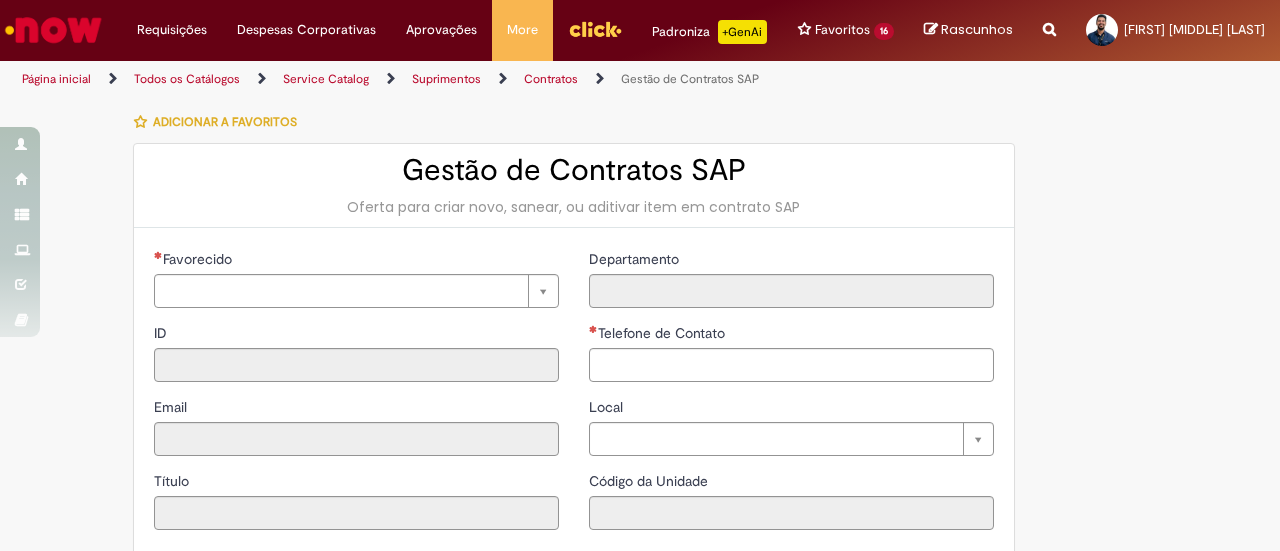type on "********" 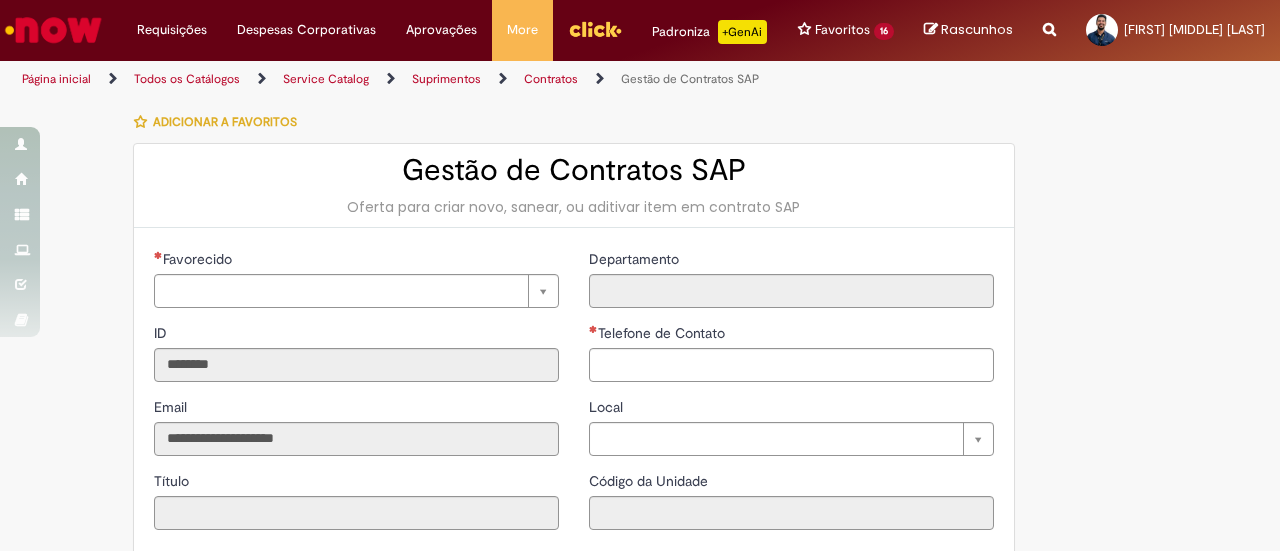 type on "**********" 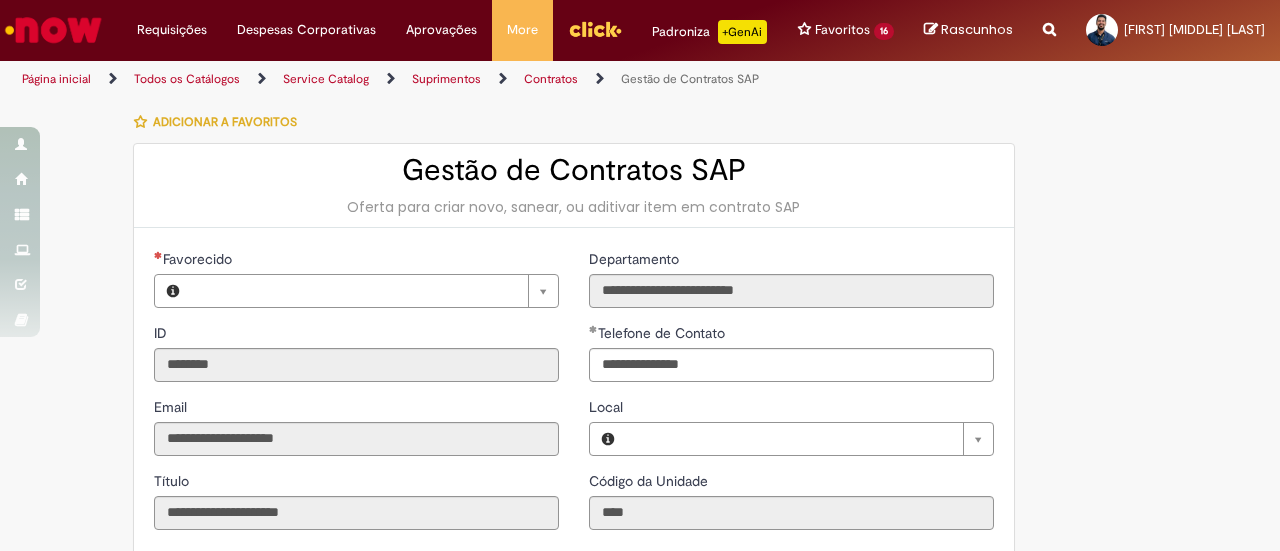 type on "**********" 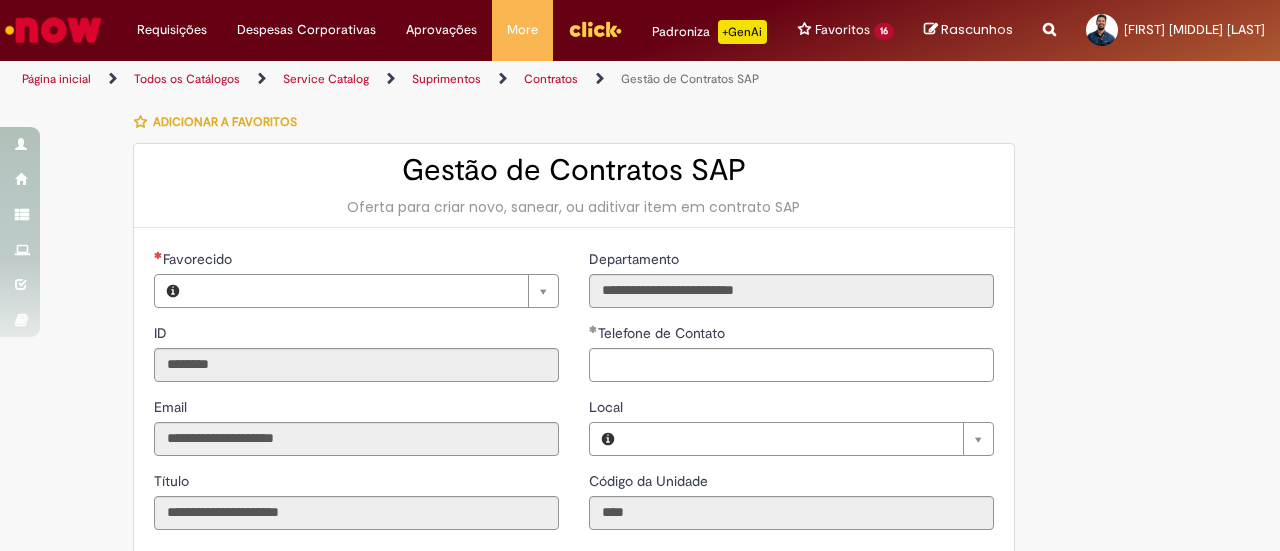 type on "**********" 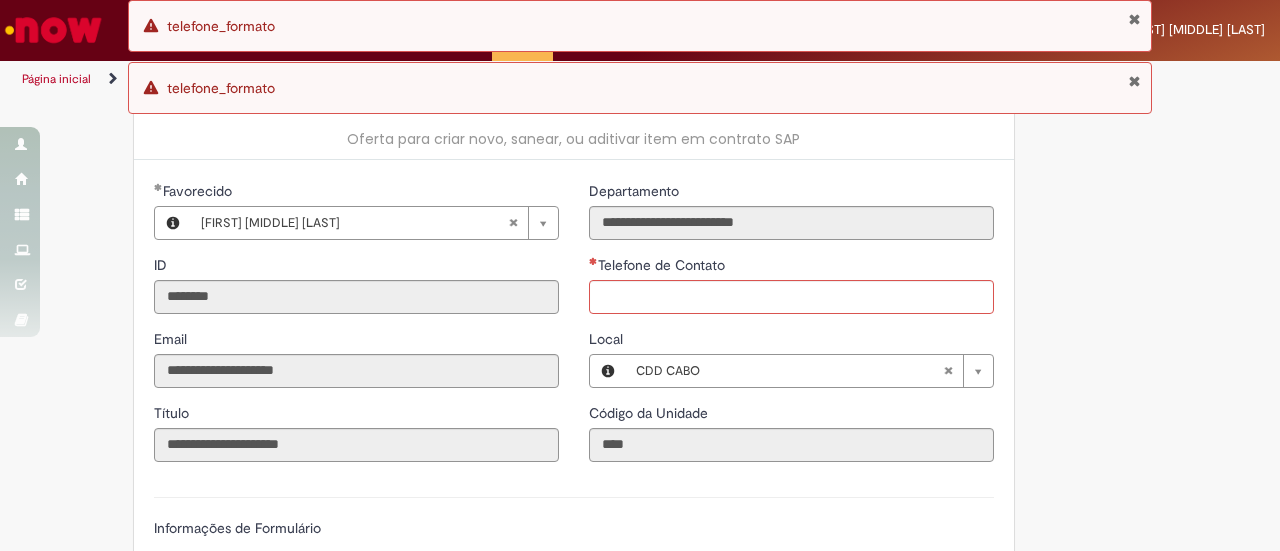 scroll, scrollTop: 100, scrollLeft: 0, axis: vertical 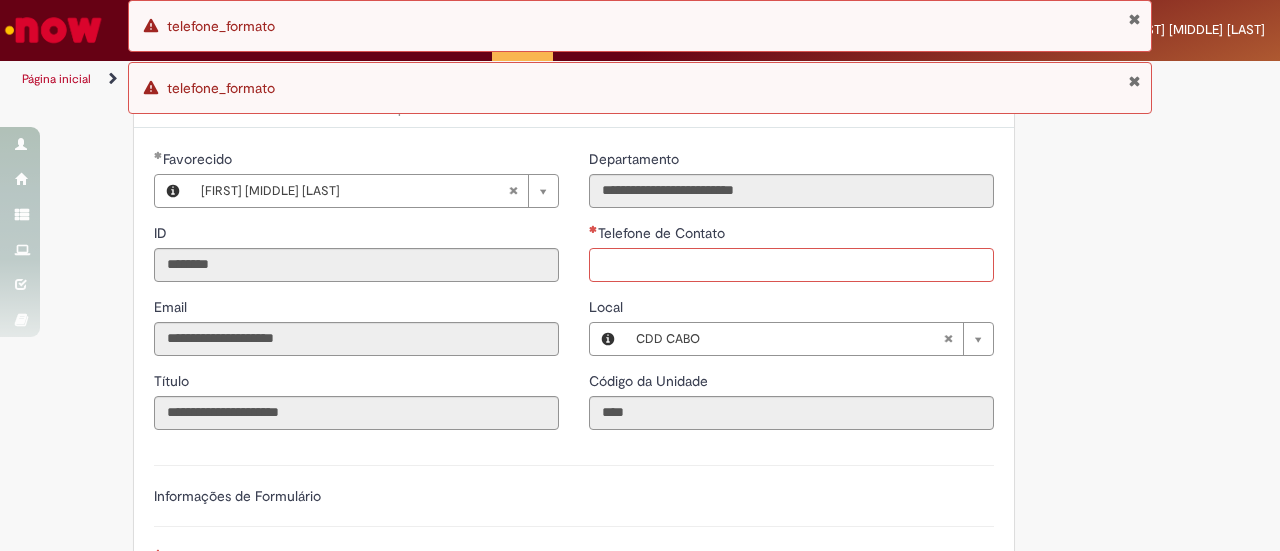 click on "Telefone de Contato" at bounding box center (791, 265) 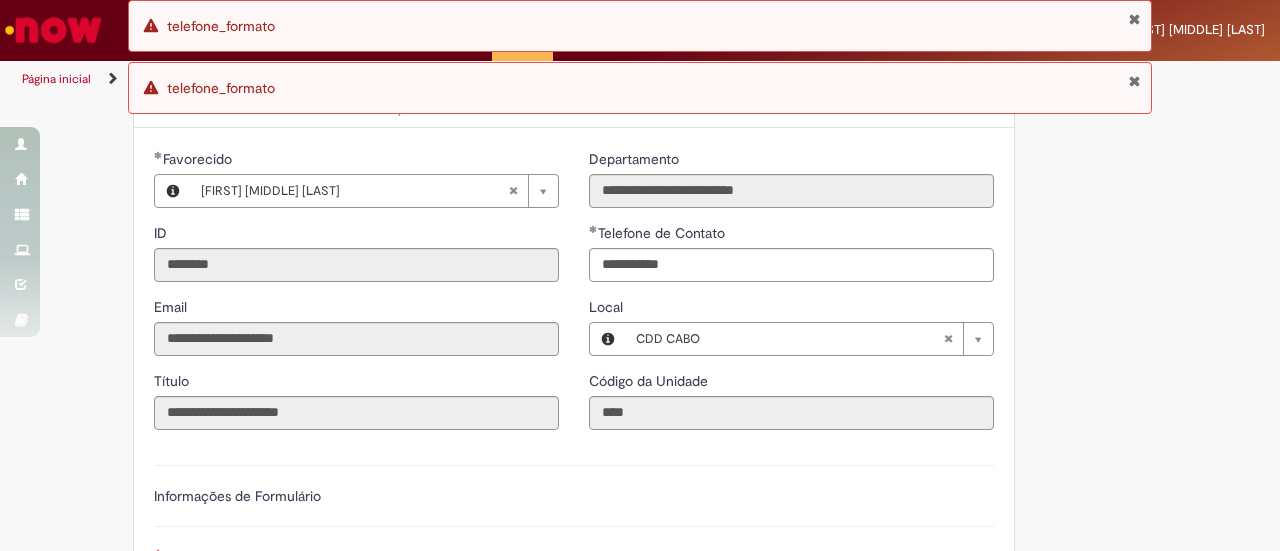 click on "Telefone de Contato" at bounding box center [791, 235] 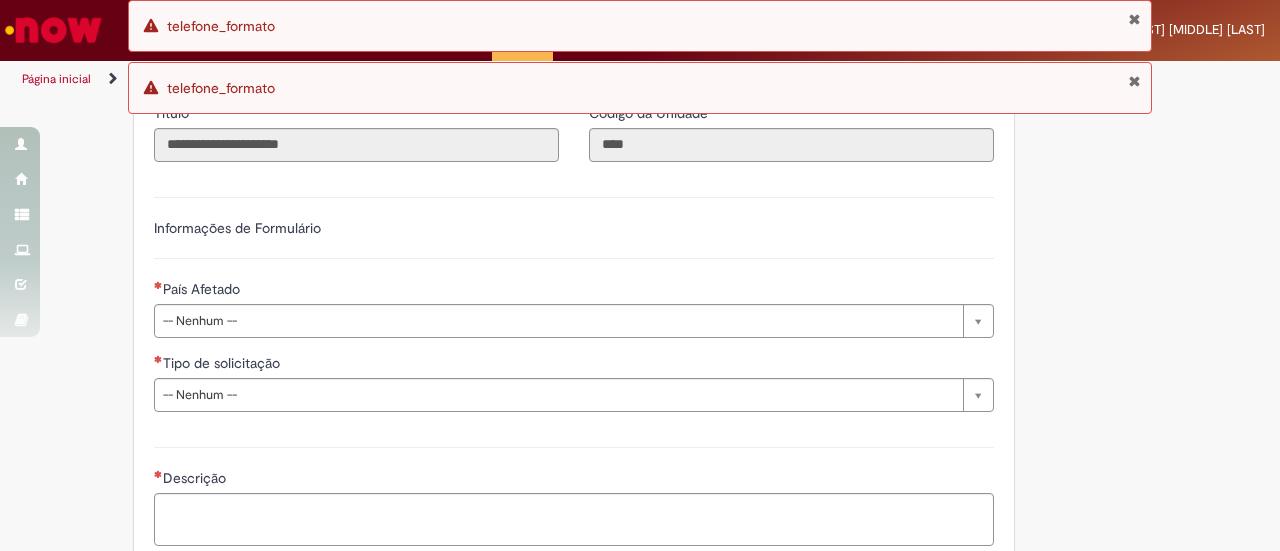 scroll, scrollTop: 400, scrollLeft: 0, axis: vertical 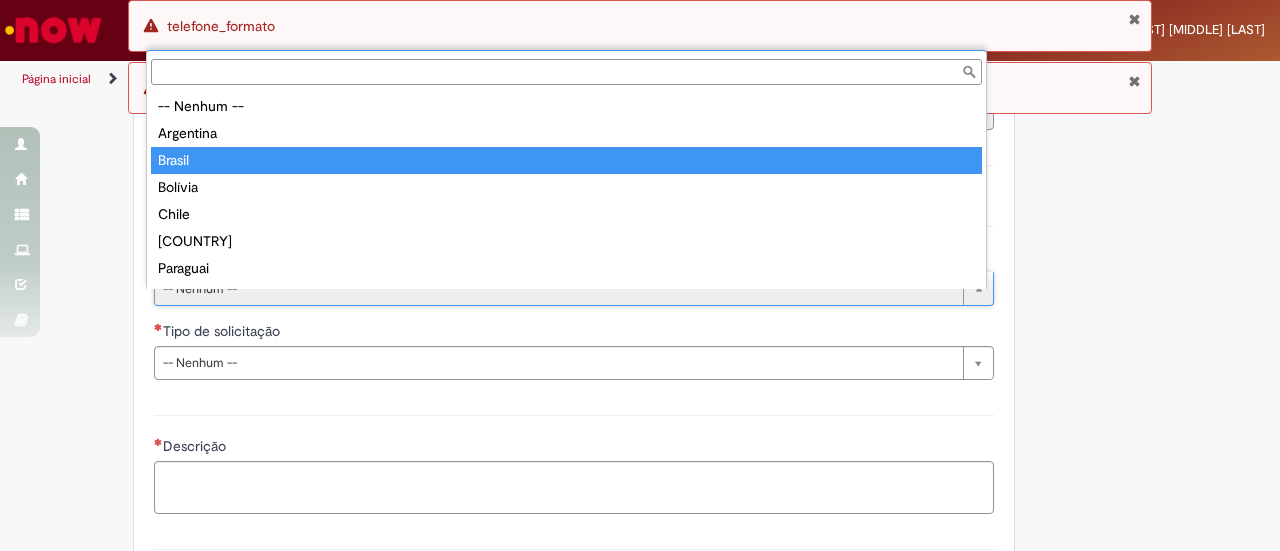 type on "******" 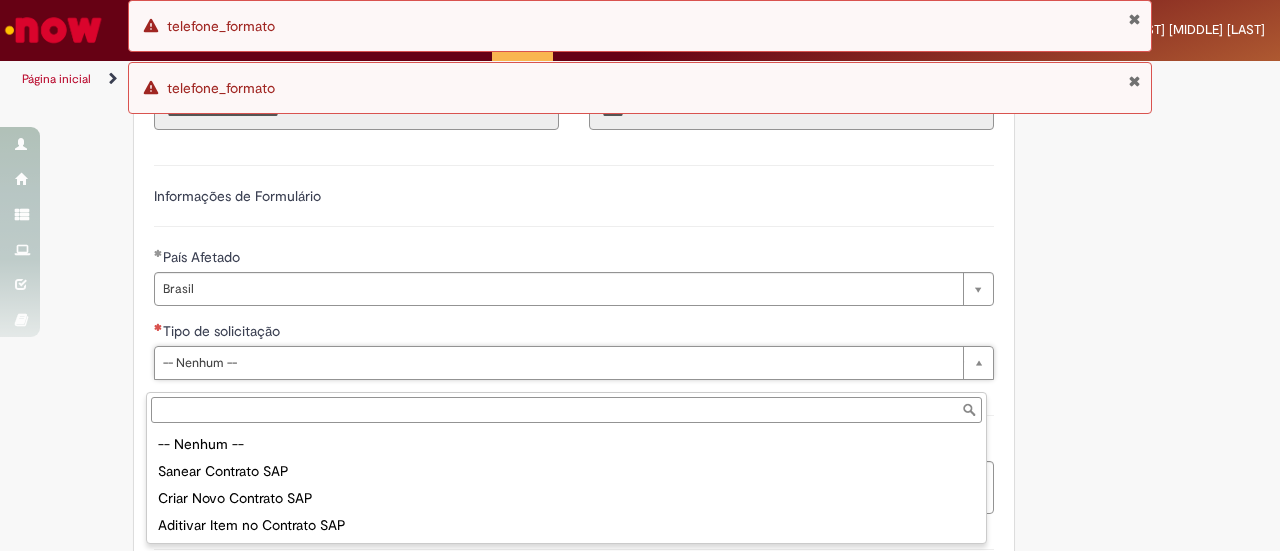 drag, startPoint x: 389, startPoint y: 471, endPoint x: 429, endPoint y: 421, distance: 64.03124 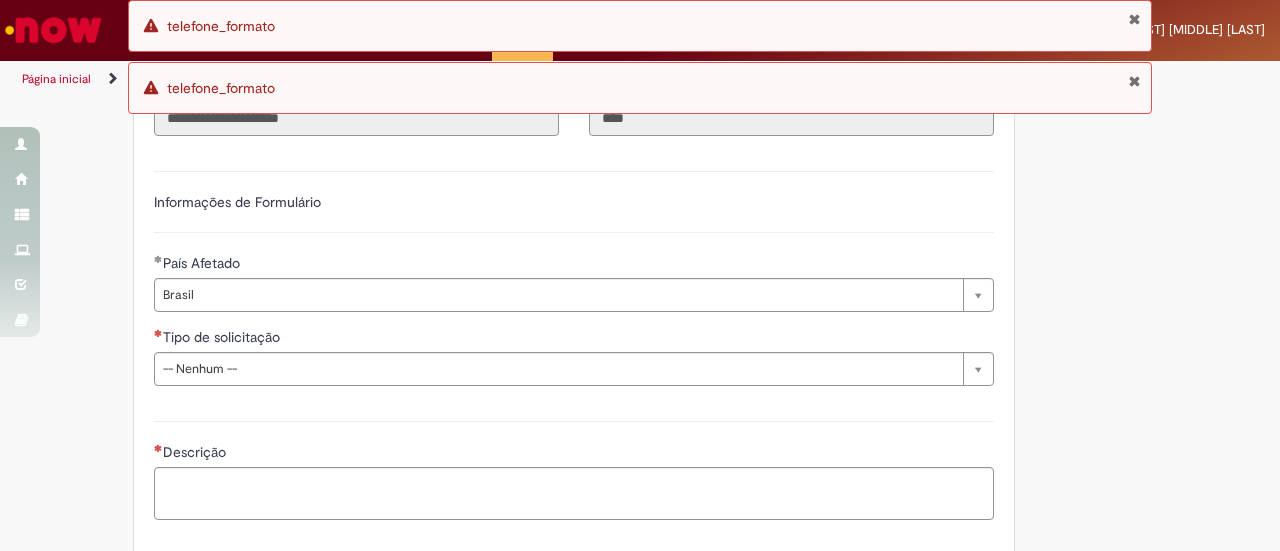 scroll, scrollTop: 452, scrollLeft: 0, axis: vertical 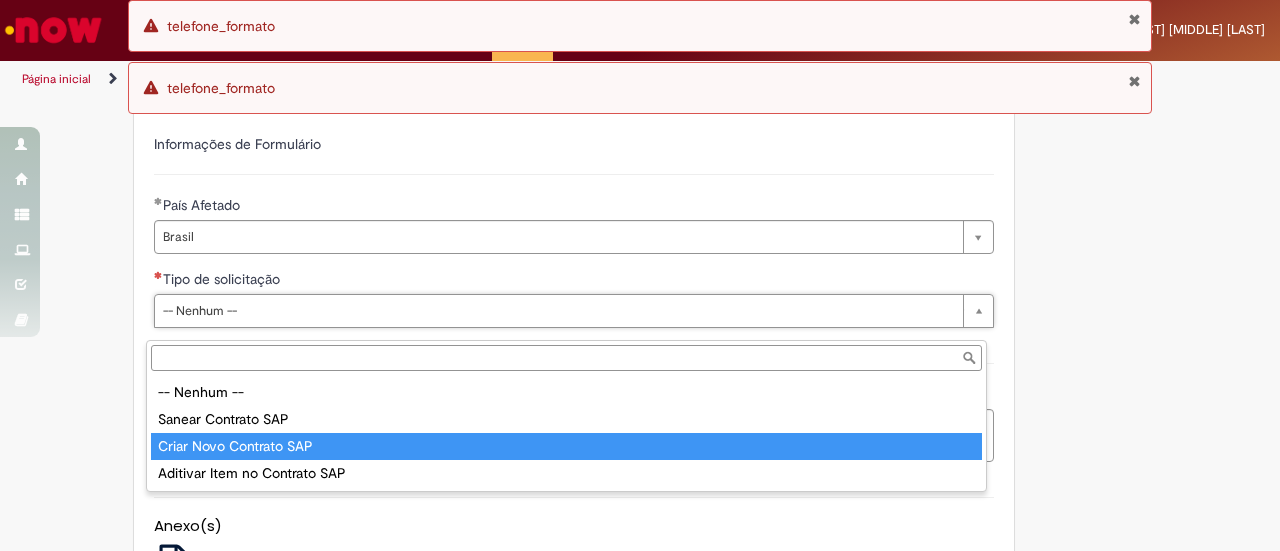 type on "**********" 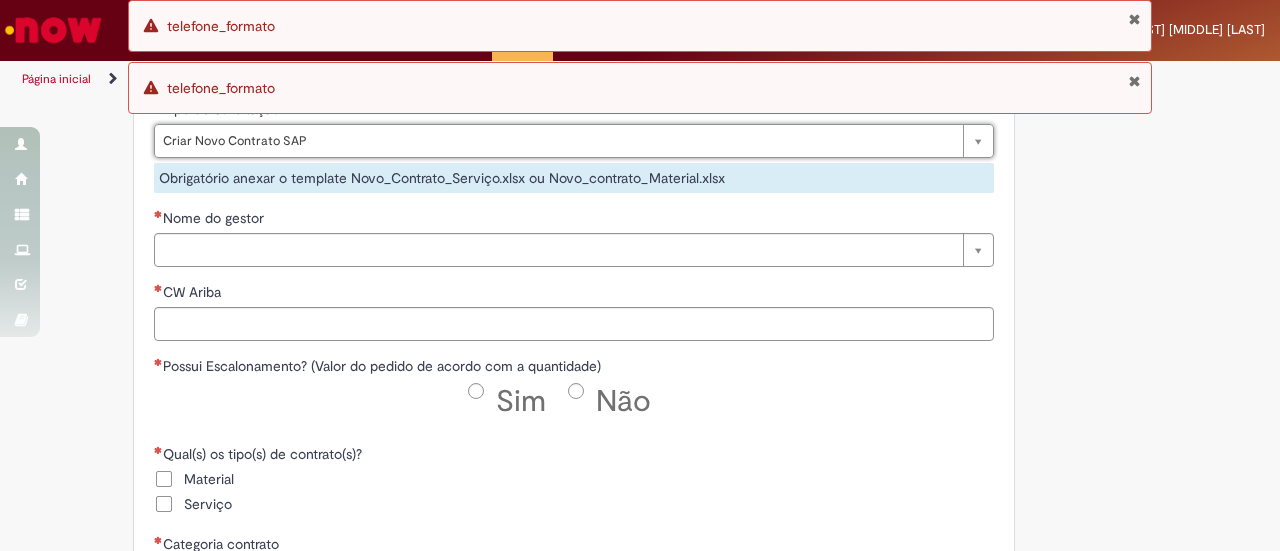 scroll, scrollTop: 652, scrollLeft: 0, axis: vertical 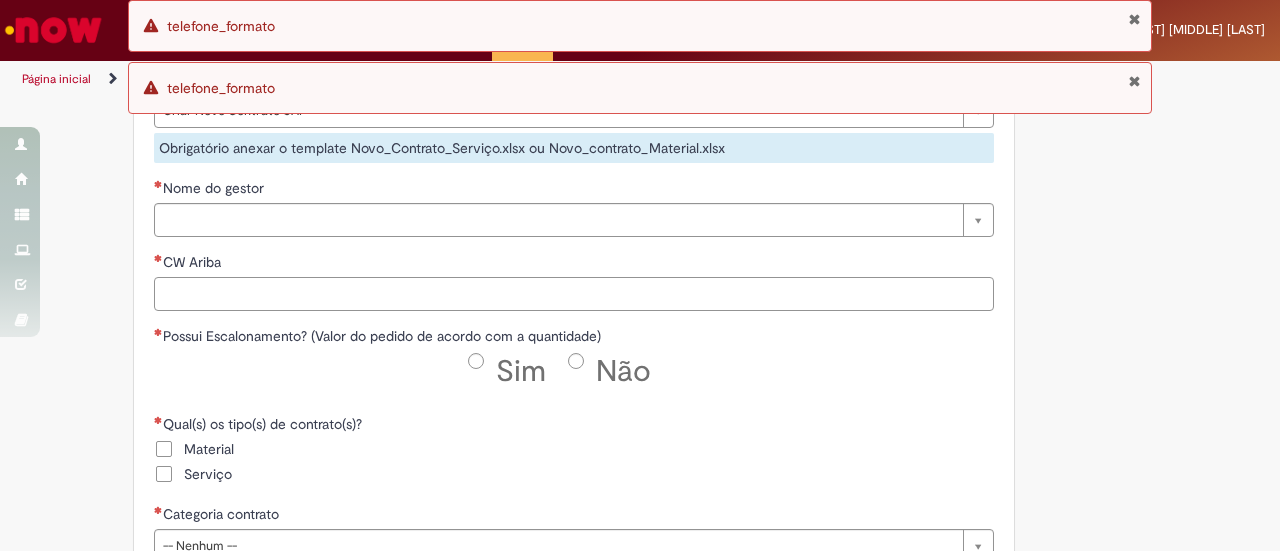 click on "CW Ariba" at bounding box center [574, 294] 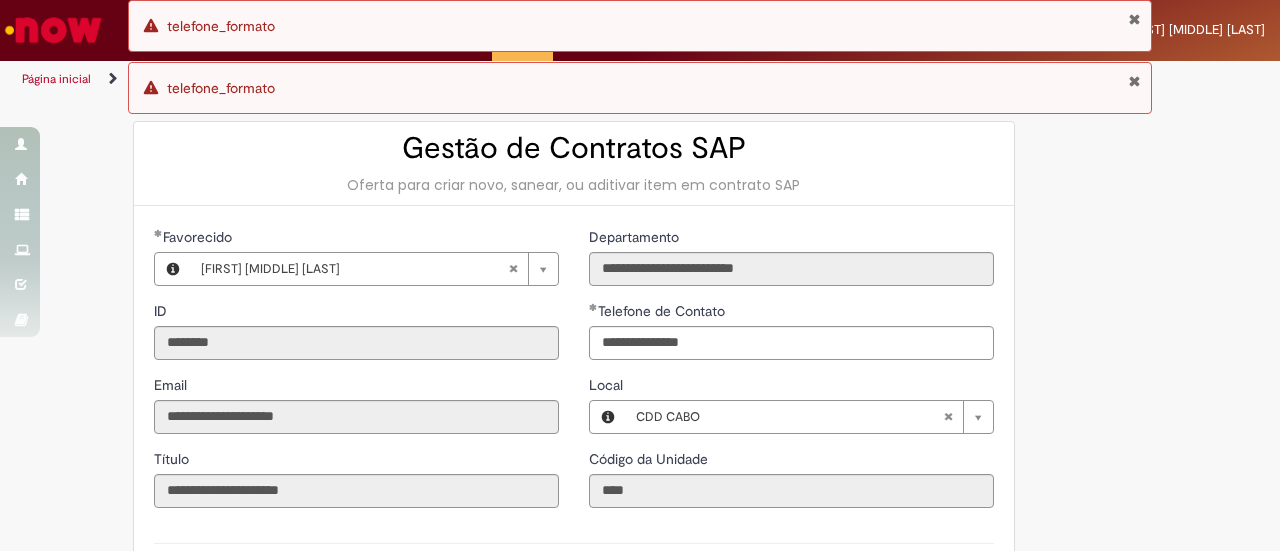 scroll, scrollTop: 0, scrollLeft: 0, axis: both 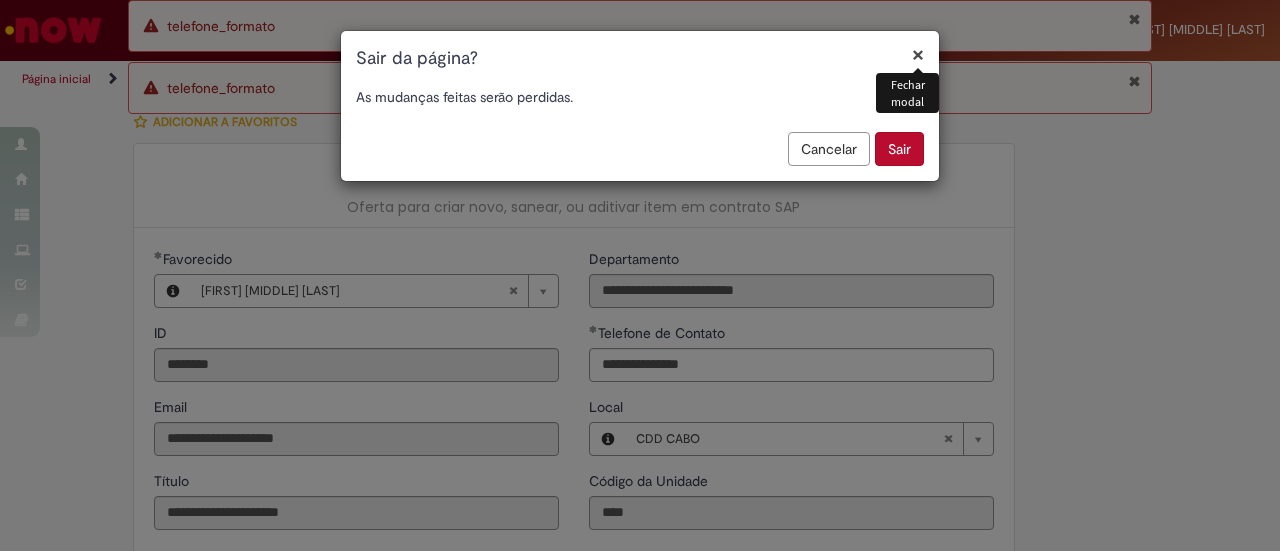 click on "Sair" at bounding box center [899, 149] 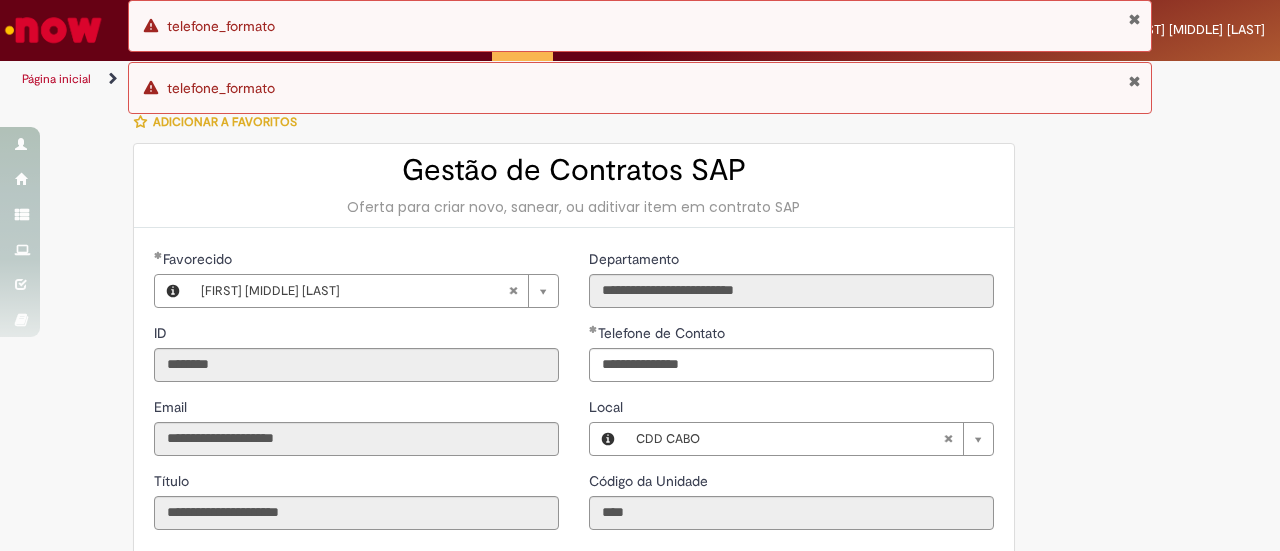 scroll, scrollTop: 628, scrollLeft: 0, axis: vertical 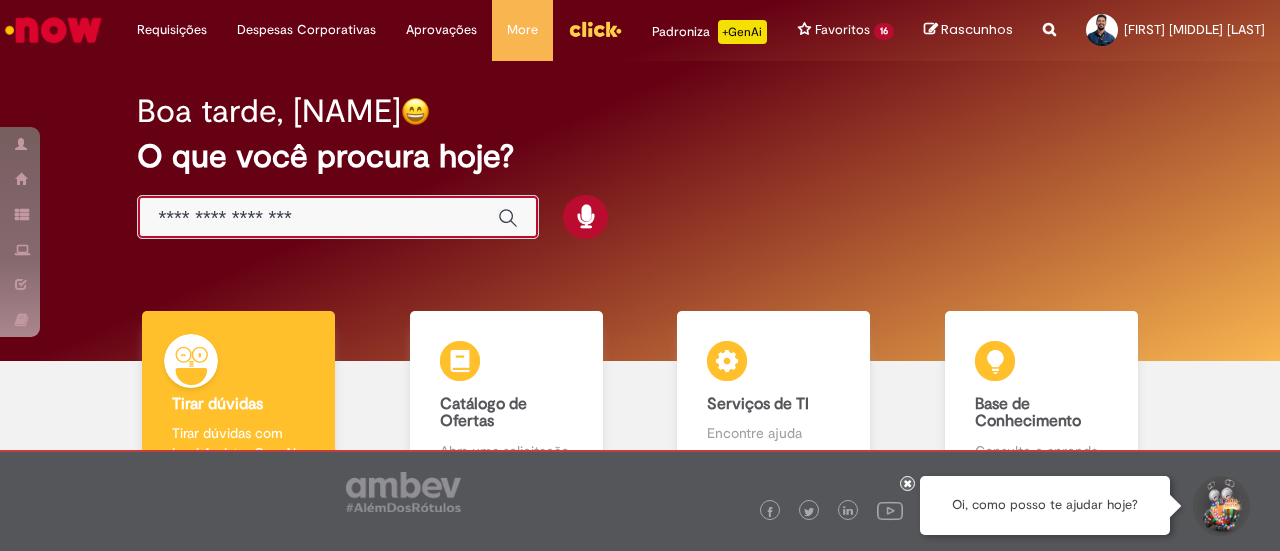 click at bounding box center (318, 218) 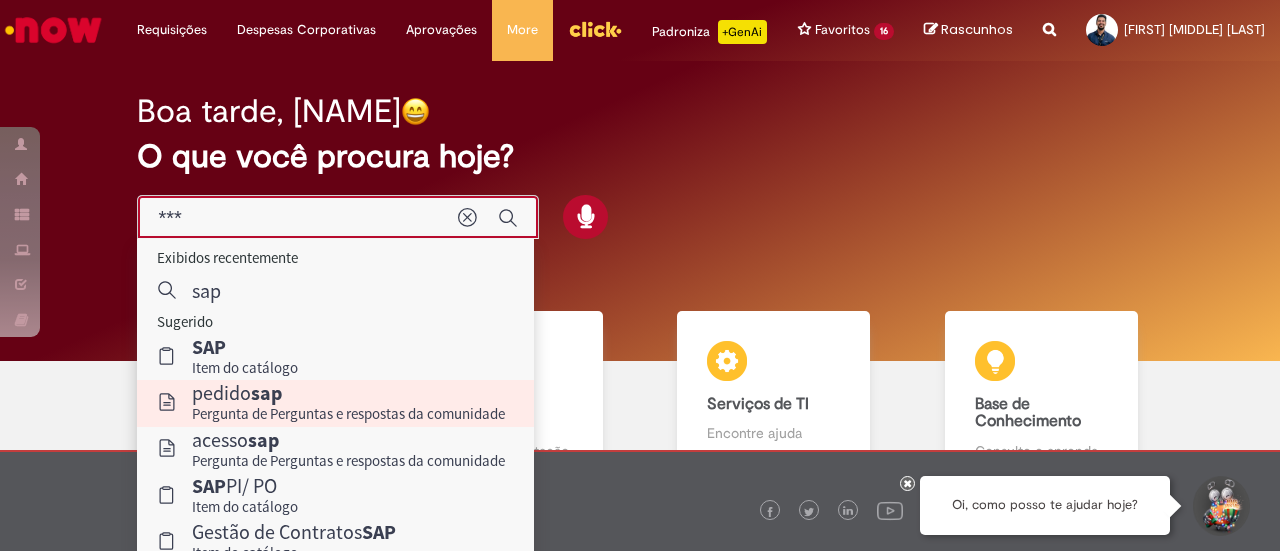 scroll, scrollTop: 100, scrollLeft: 0, axis: vertical 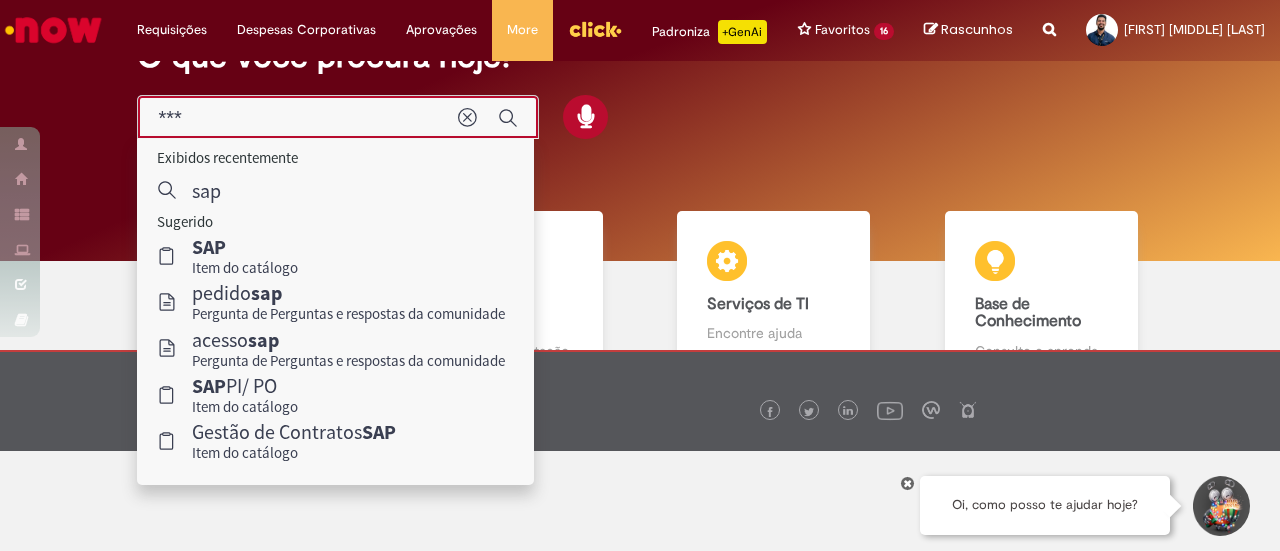 type on "***" 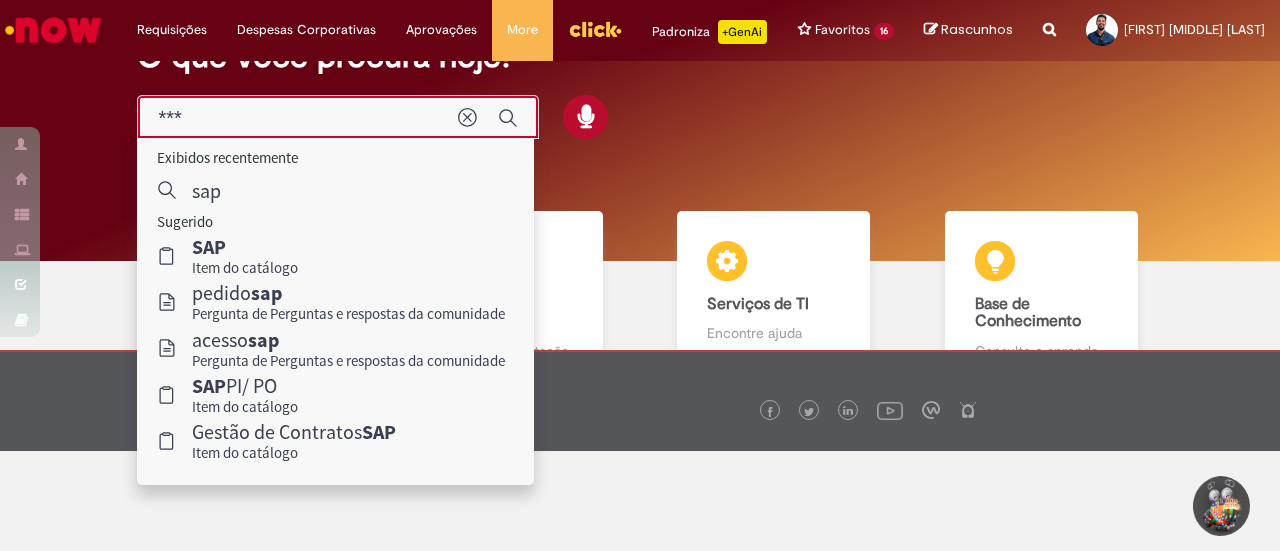 click on "***" at bounding box center [298, 118] 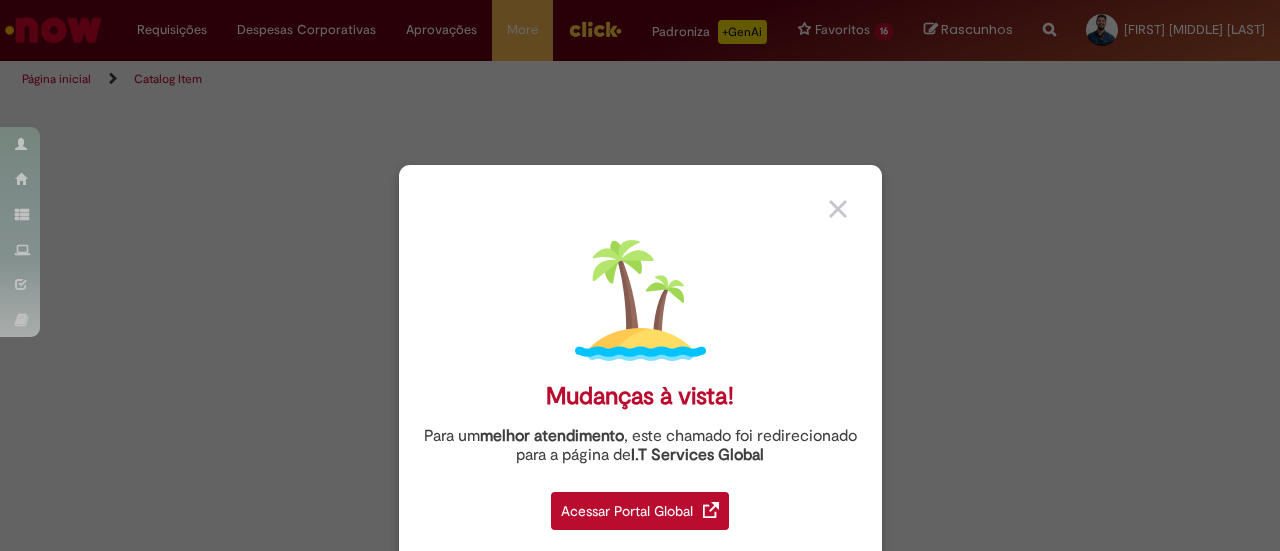scroll, scrollTop: 0, scrollLeft: 0, axis: both 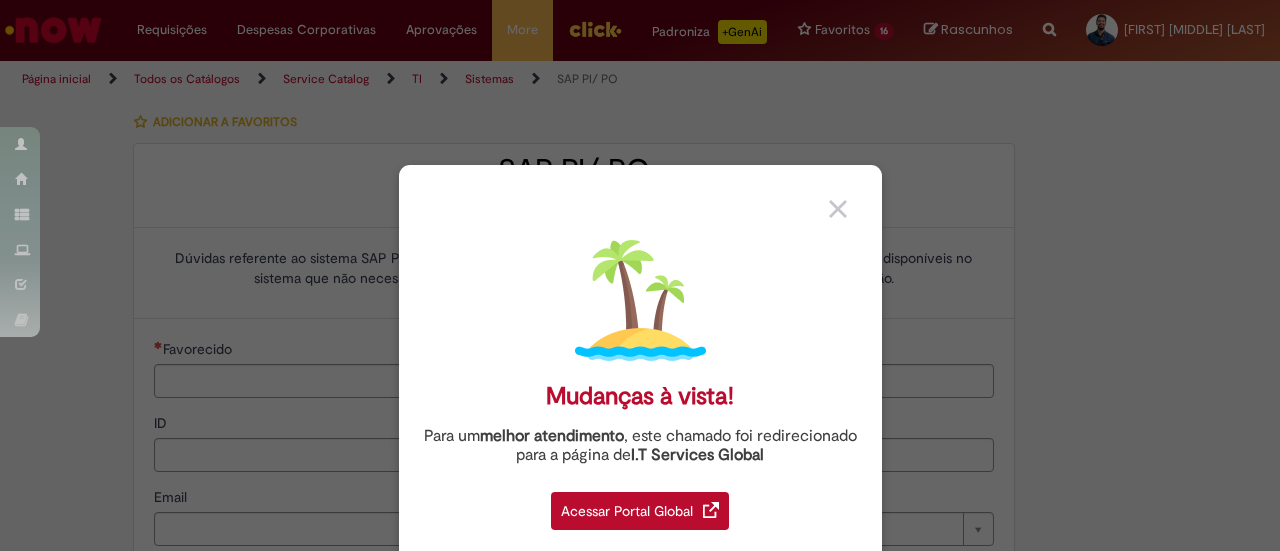 type on "********" 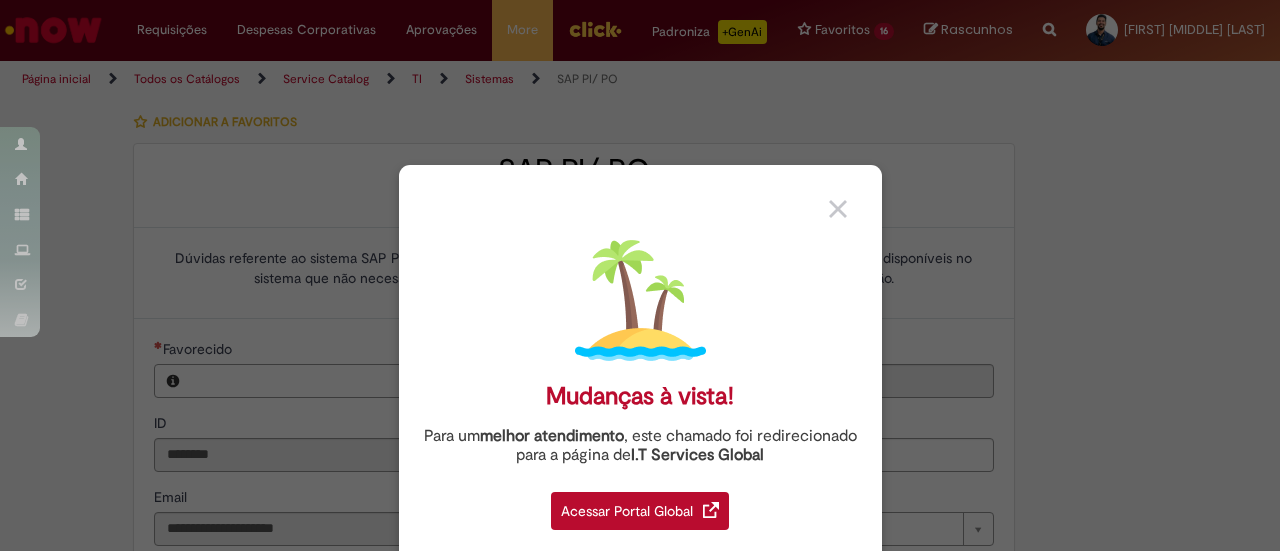 type on "**********" 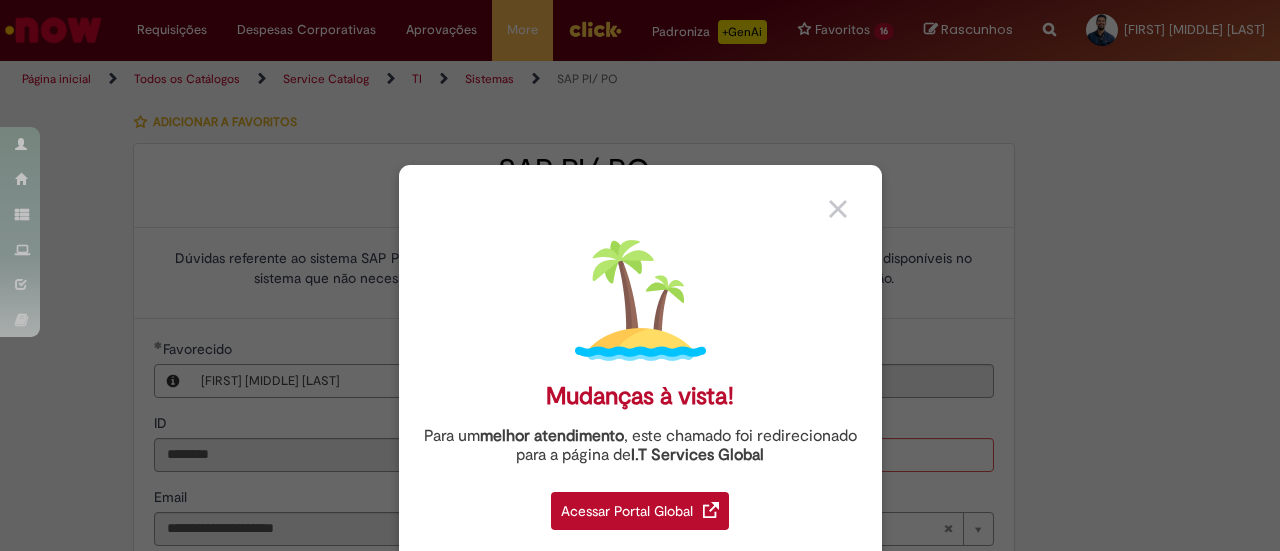 type on "**********" 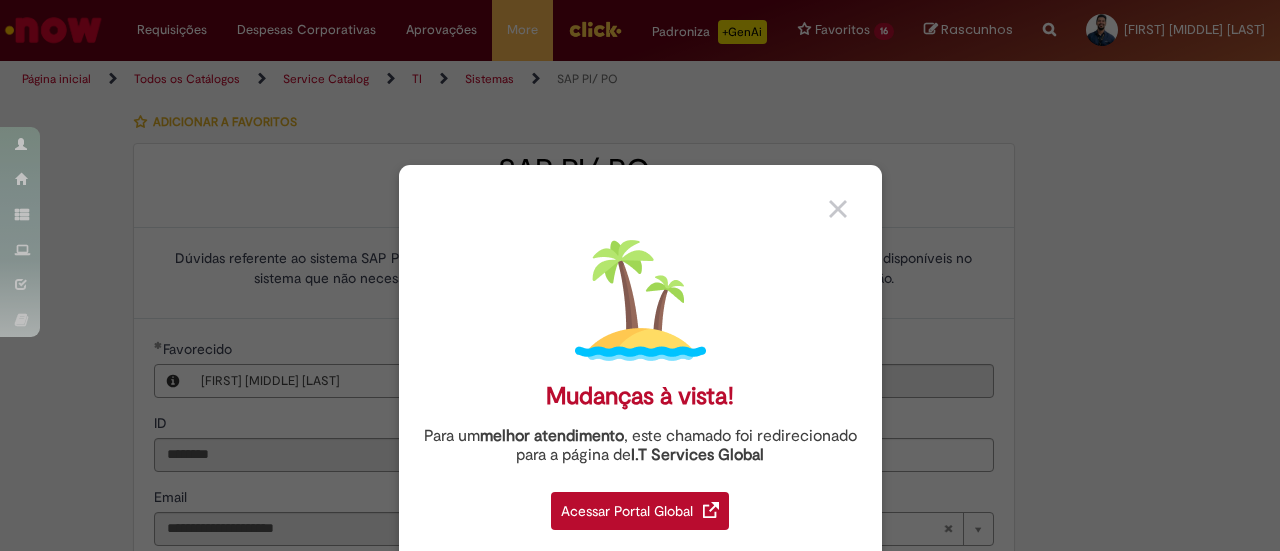 type 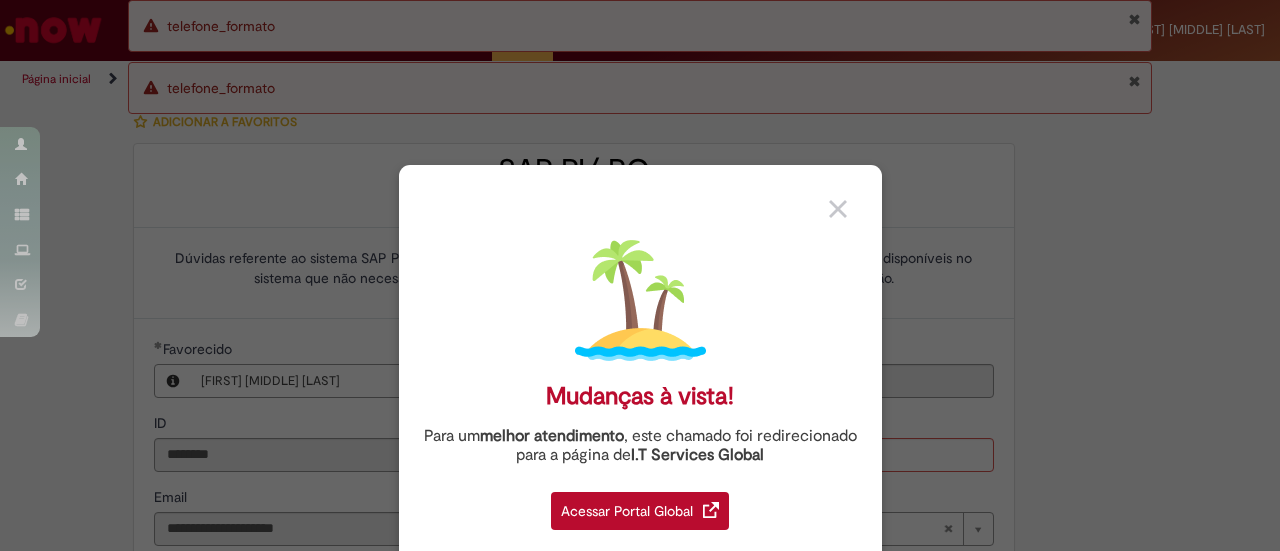 click at bounding box center (838, 209) 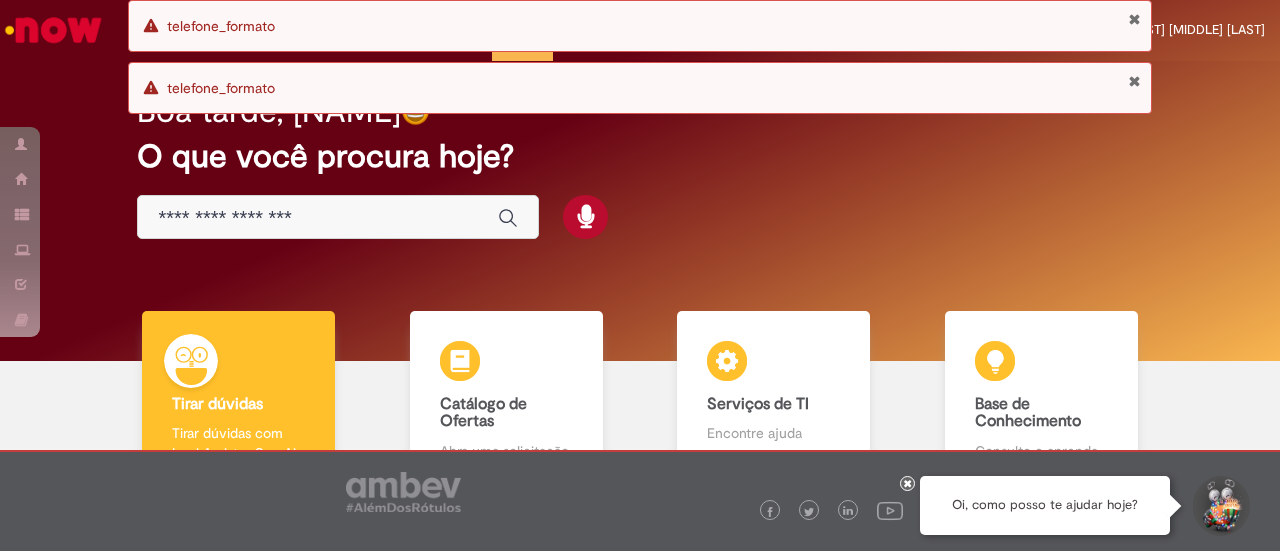 click at bounding box center (318, 218) 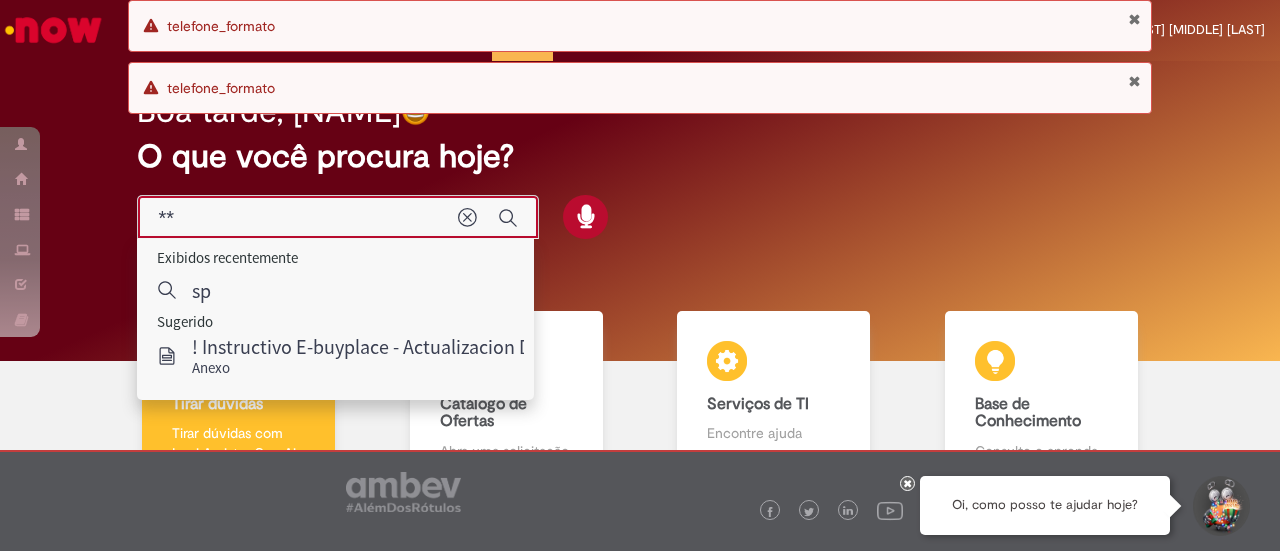 type on "*" 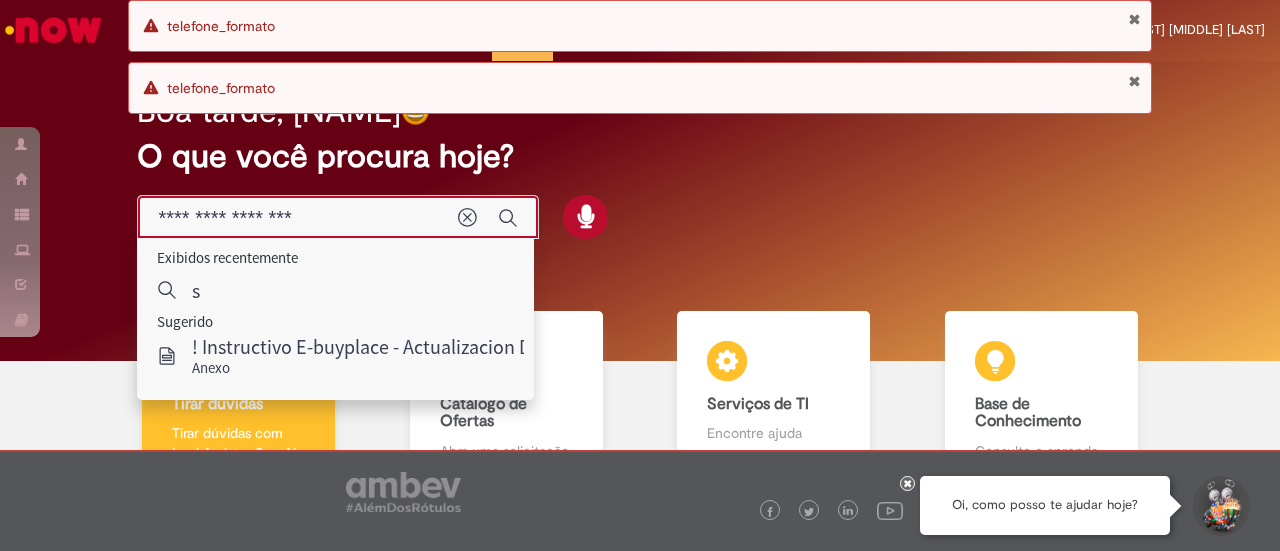 type on "*" 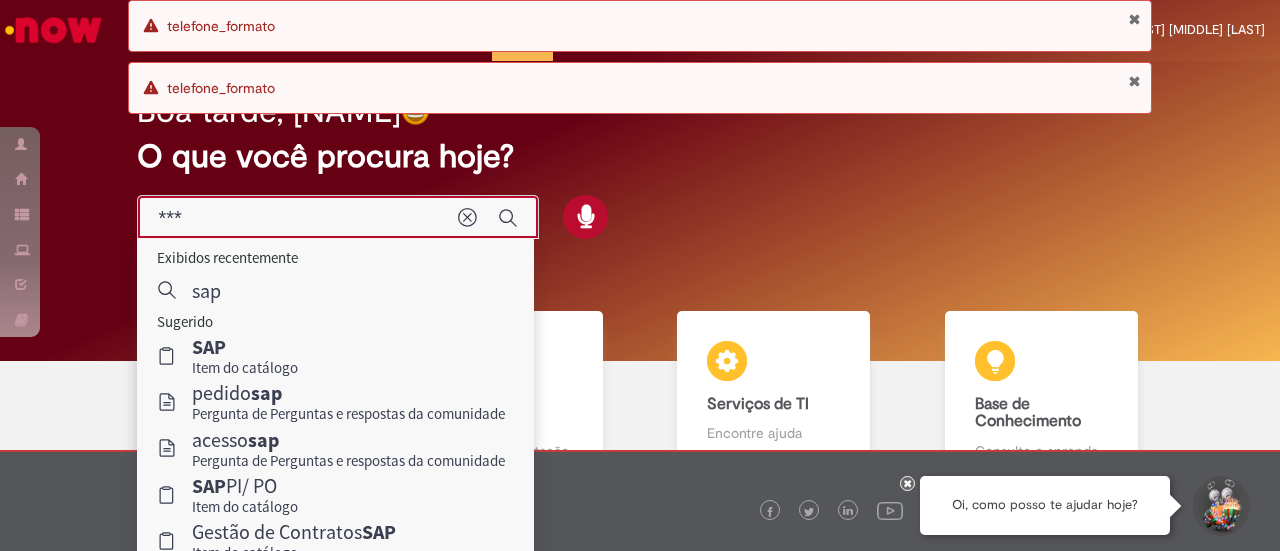 type on "***" 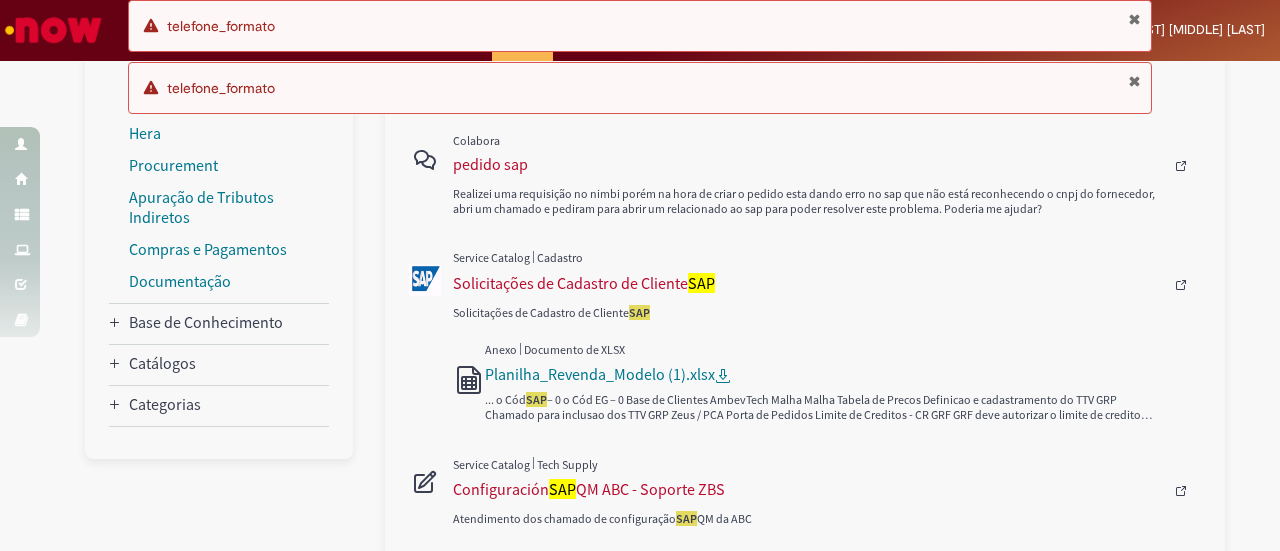 scroll, scrollTop: 500, scrollLeft: 0, axis: vertical 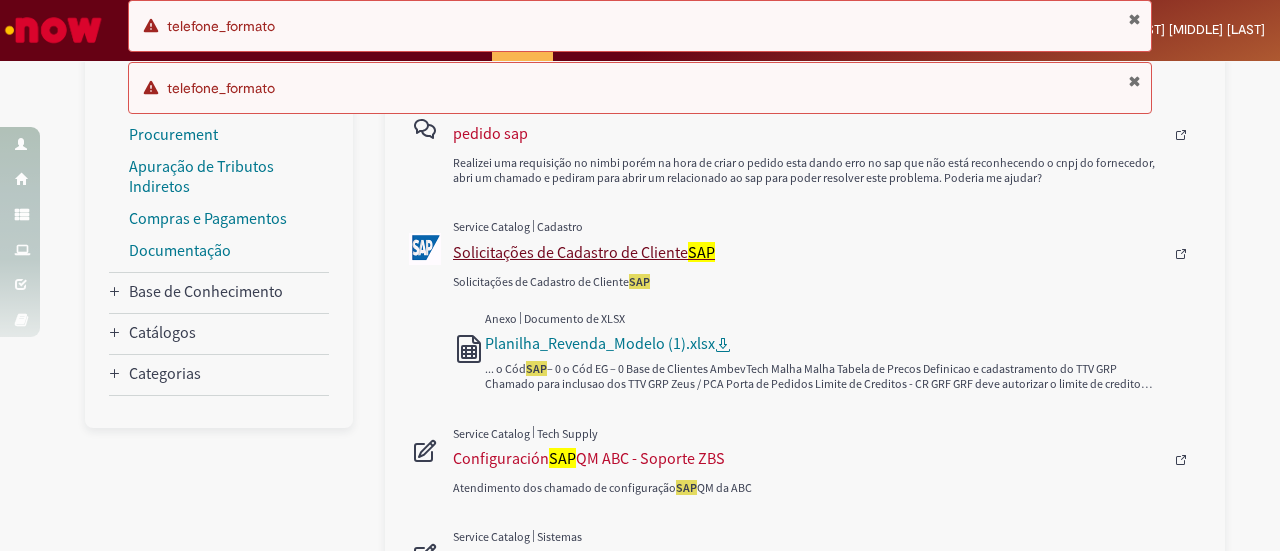 click on "Solicitações de Cadastro de Cliente  SAP" at bounding box center [808, 252] 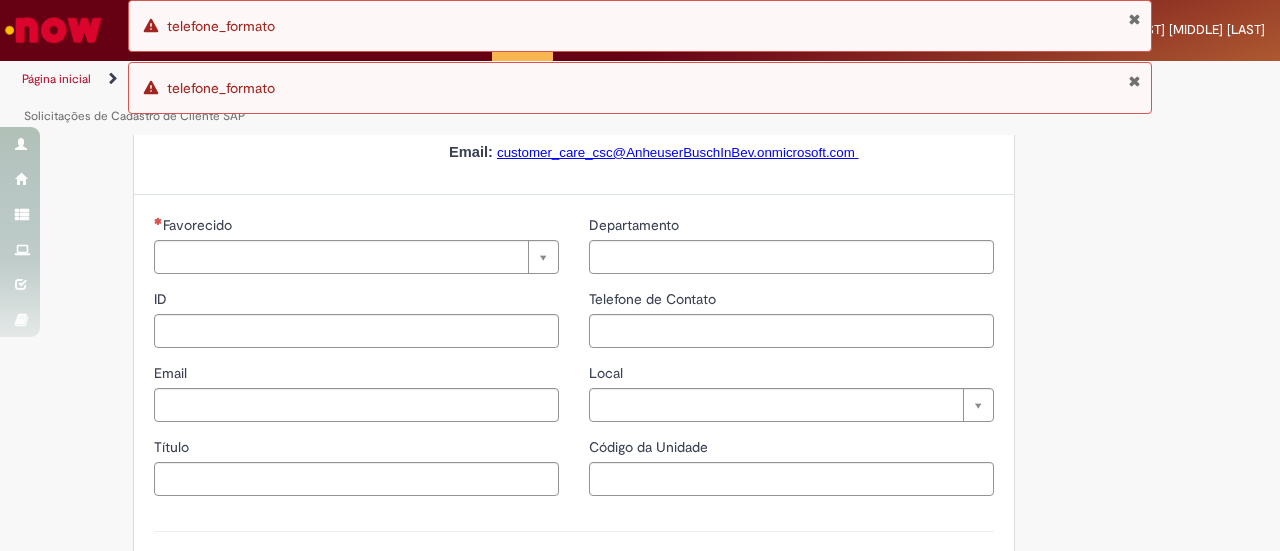 type on "********" 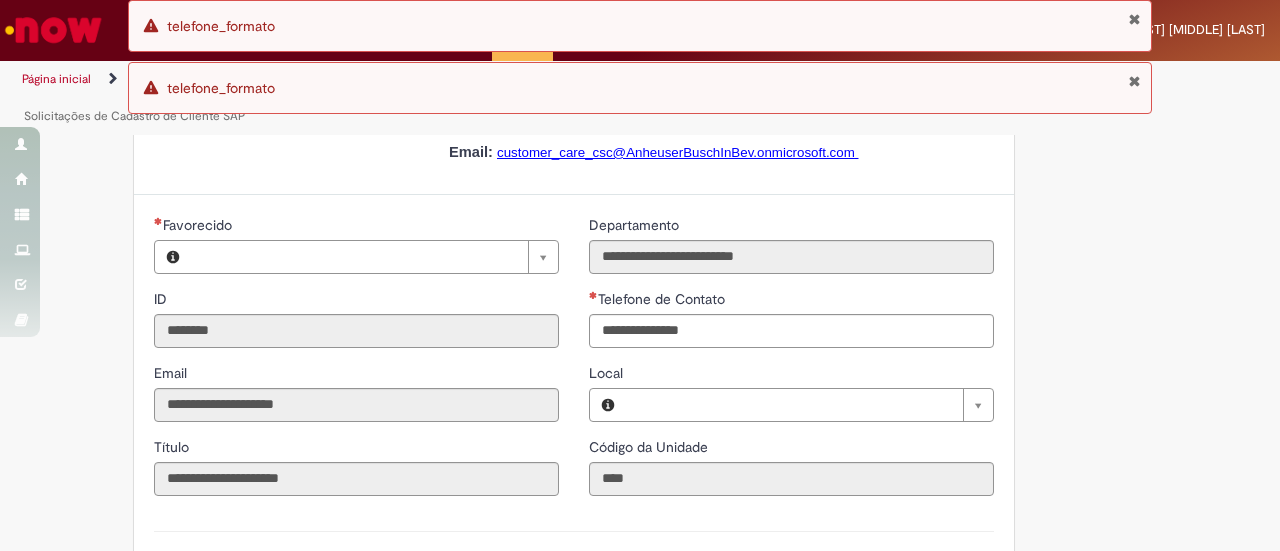 scroll, scrollTop: 0, scrollLeft: 0, axis: both 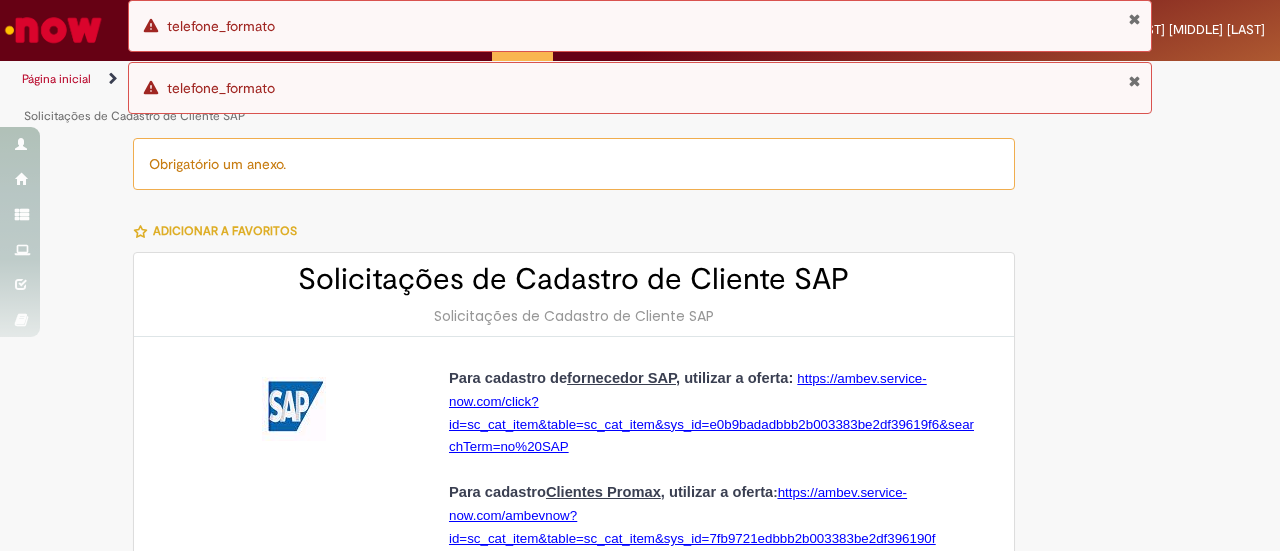 type on "**********" 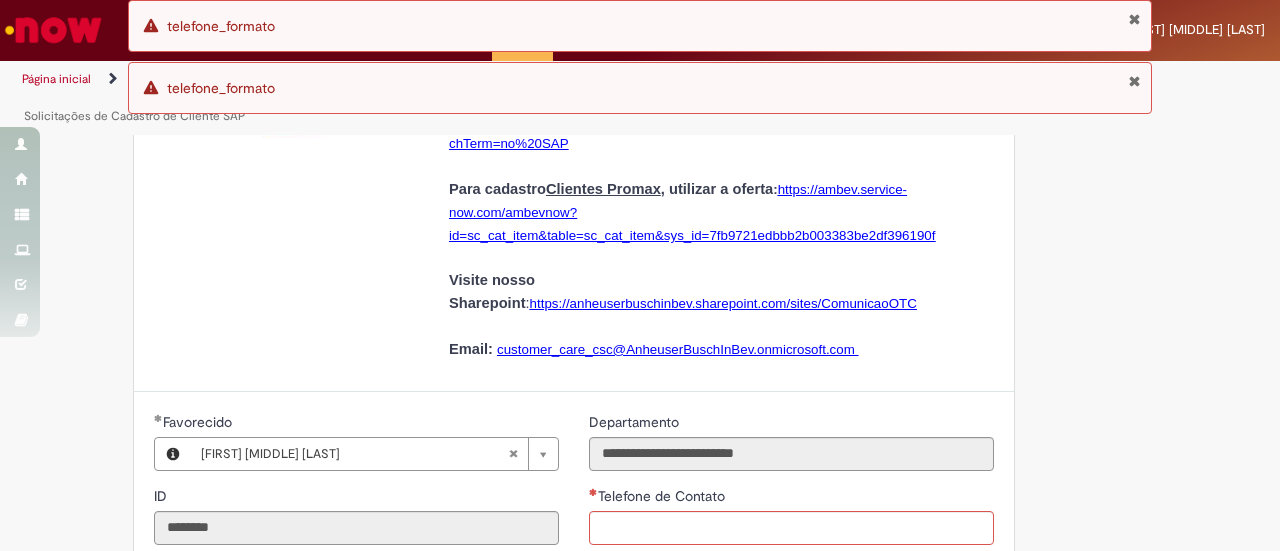 scroll, scrollTop: 200, scrollLeft: 0, axis: vertical 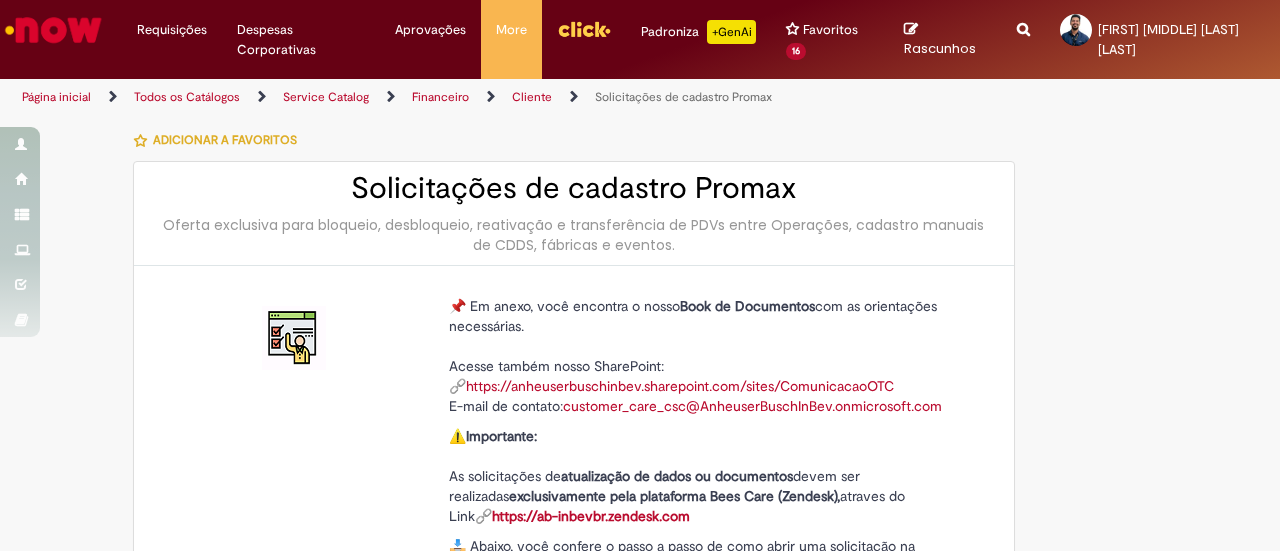 type on "**********" 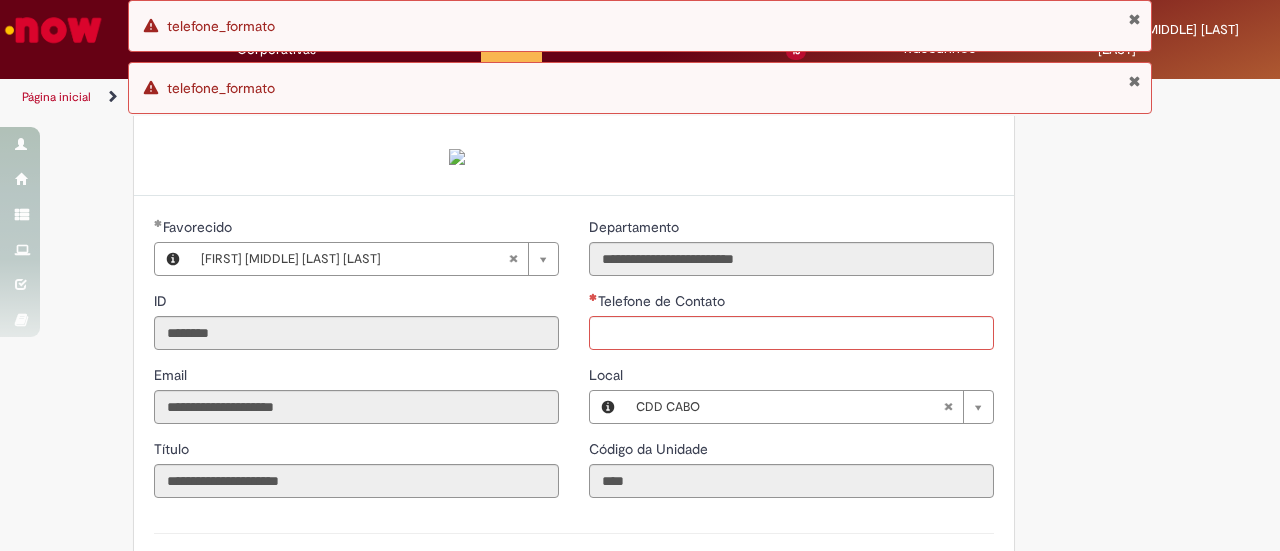 scroll, scrollTop: 500, scrollLeft: 0, axis: vertical 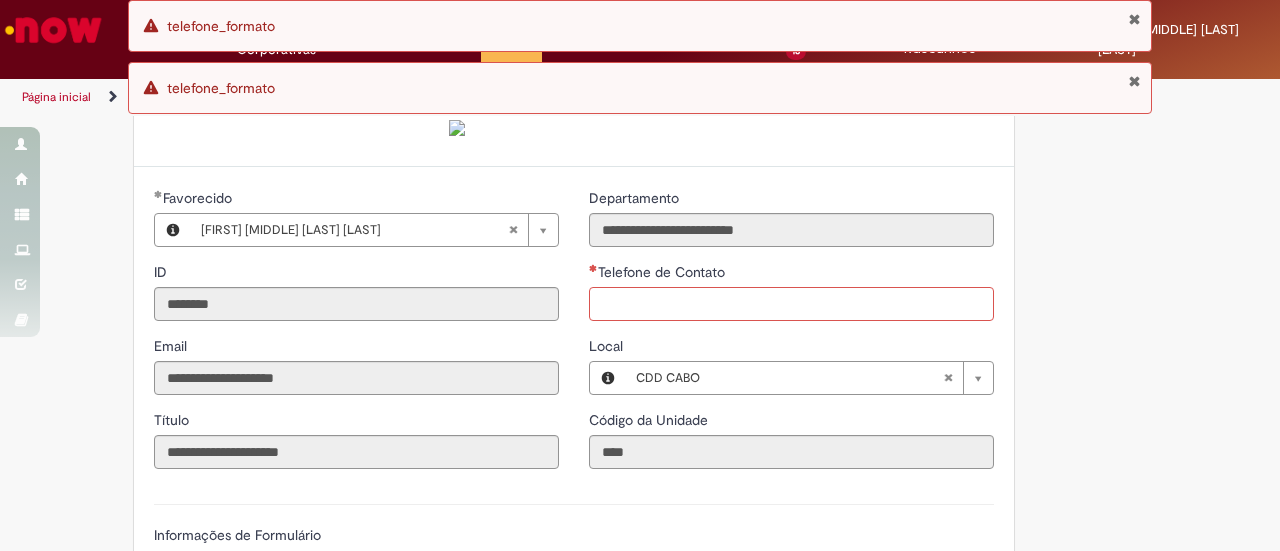 click on "Telefone de Contato" at bounding box center (791, 304) 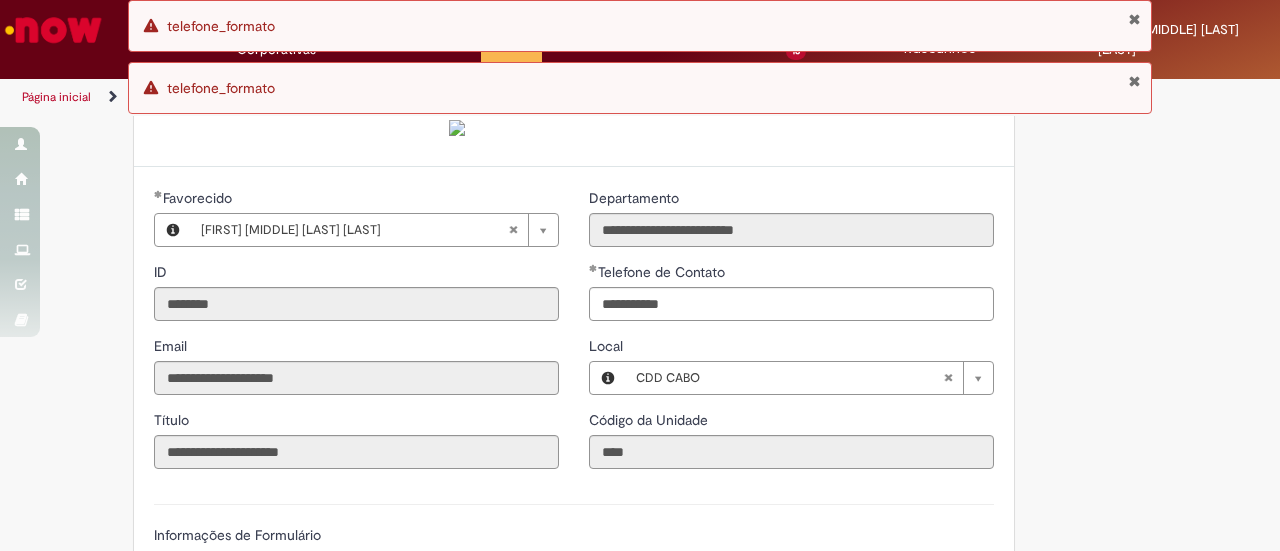 click on "Telefone de Contato" at bounding box center (791, 274) 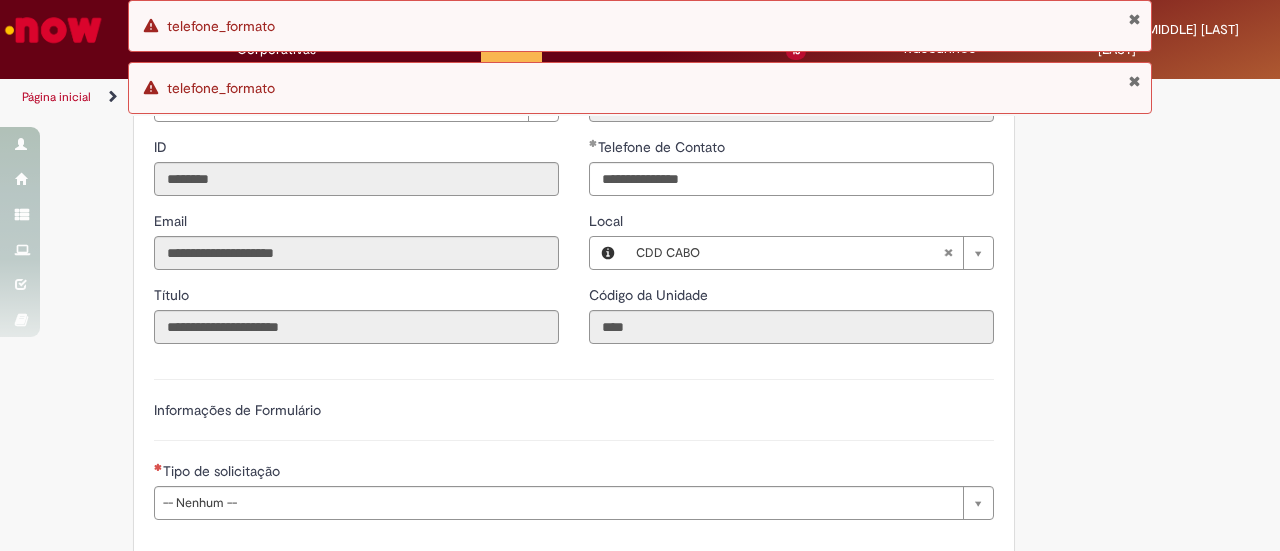 scroll, scrollTop: 800, scrollLeft: 0, axis: vertical 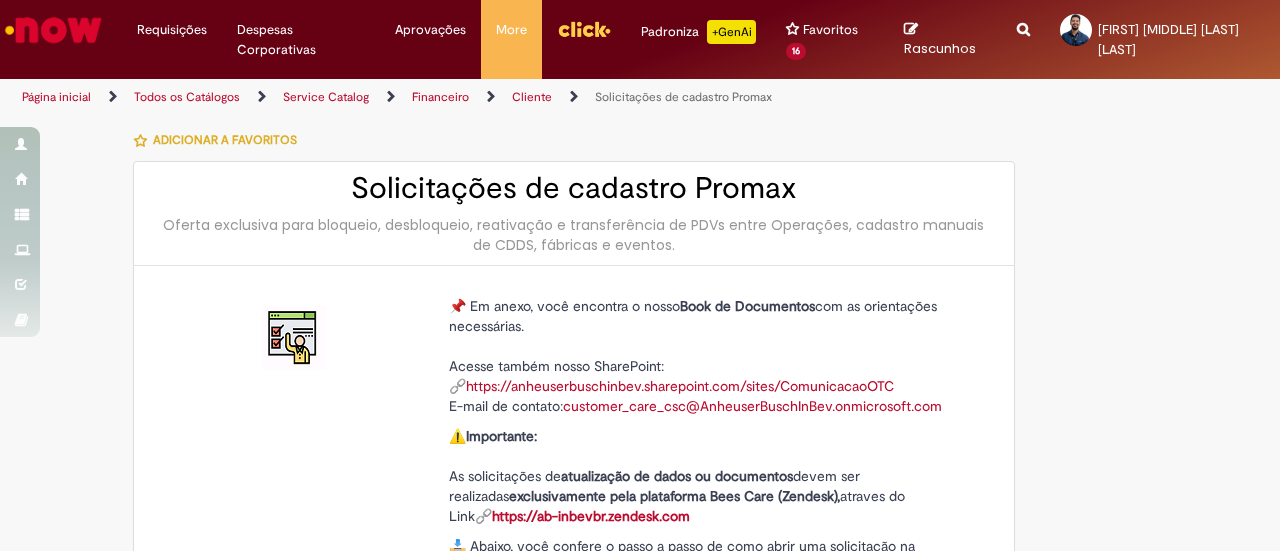 type on "********" 